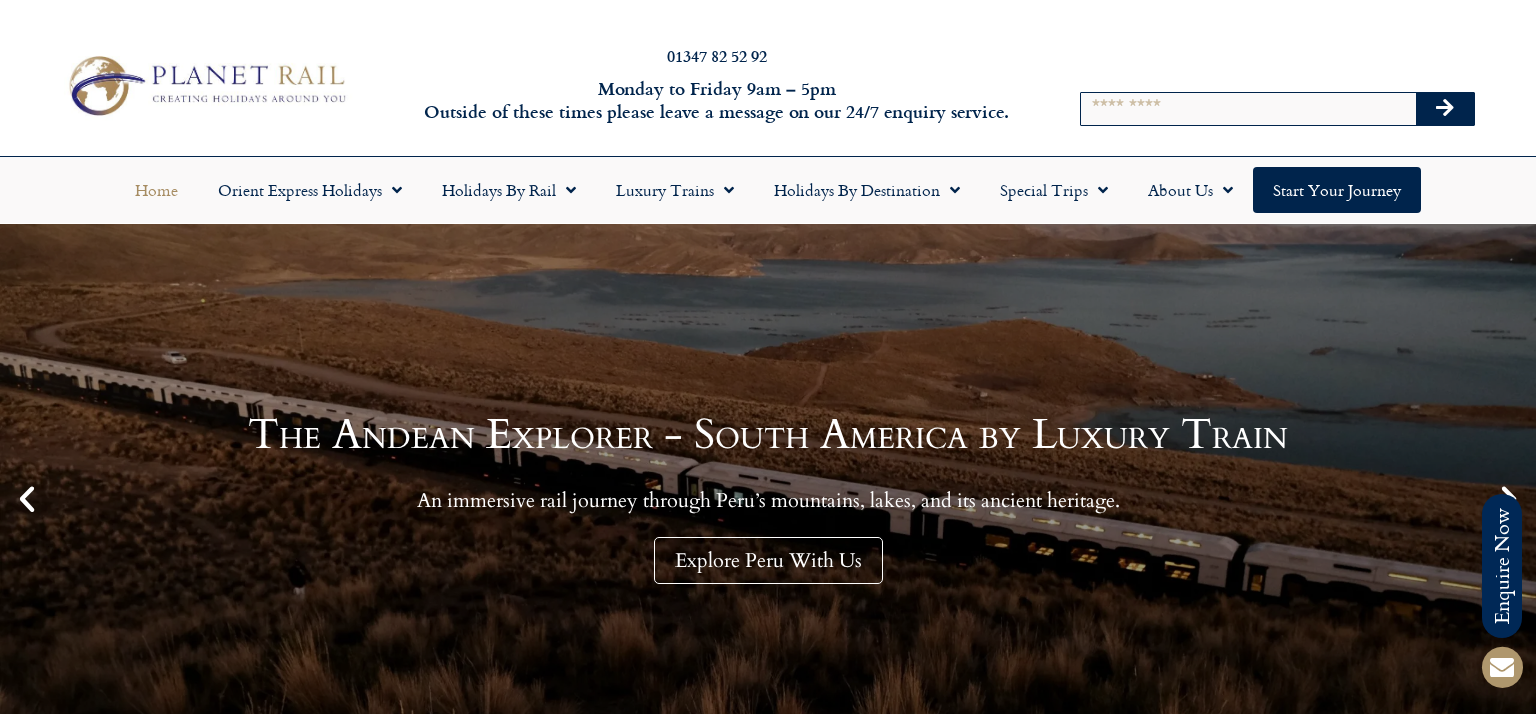 scroll, scrollTop: 0, scrollLeft: 0, axis: both 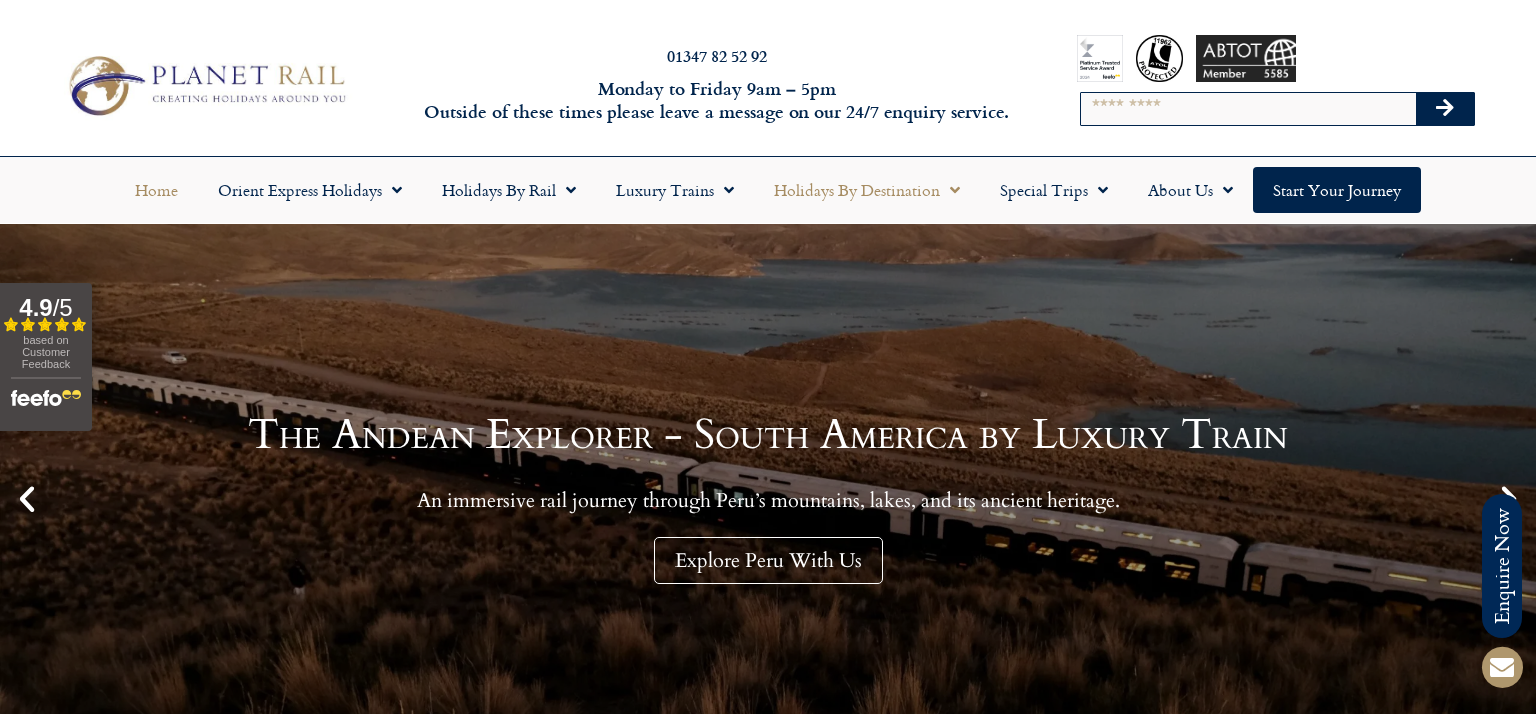 click 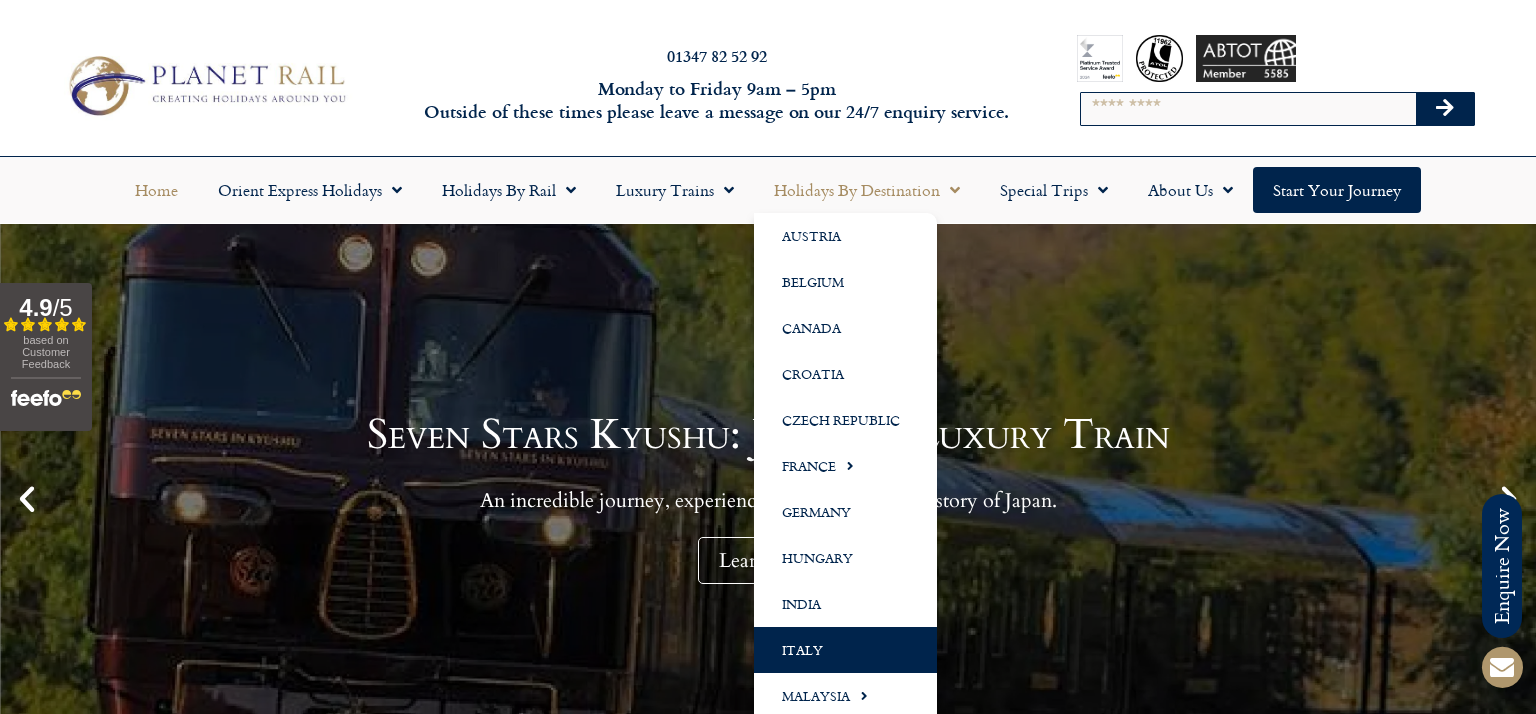click on "Italy" 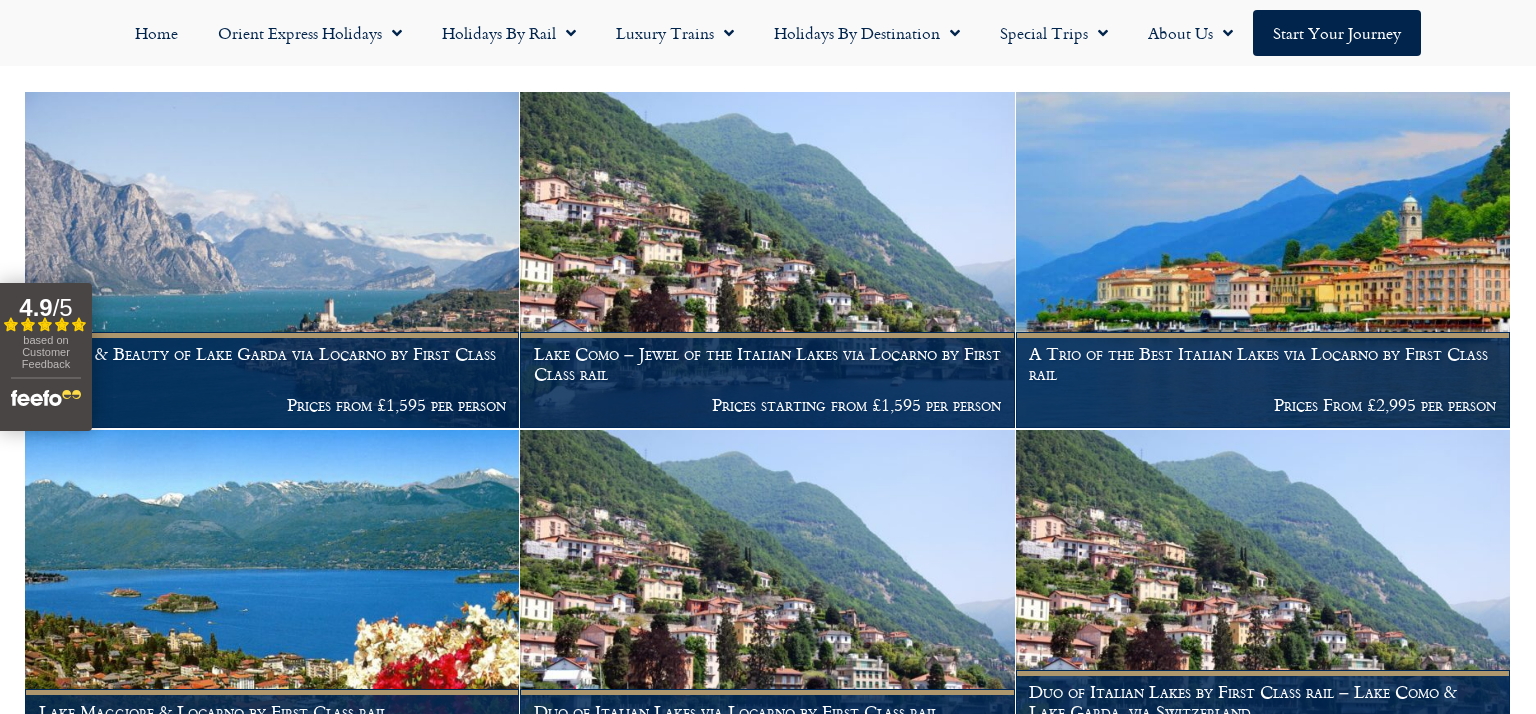 scroll, scrollTop: 541, scrollLeft: 0, axis: vertical 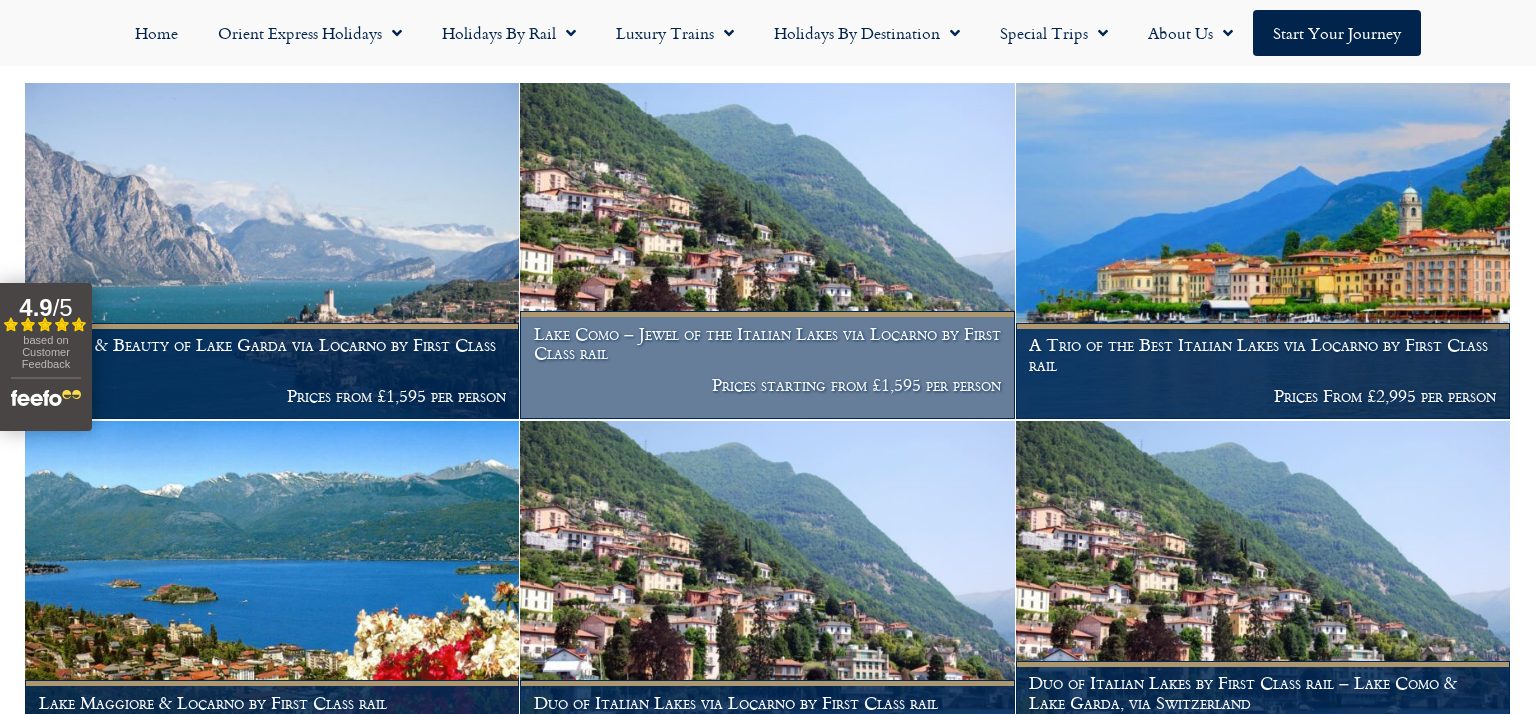 click on "Lake Como – Jewel of the Italian Lakes via Locarno by First Class rail" at bounding box center [767, 343] 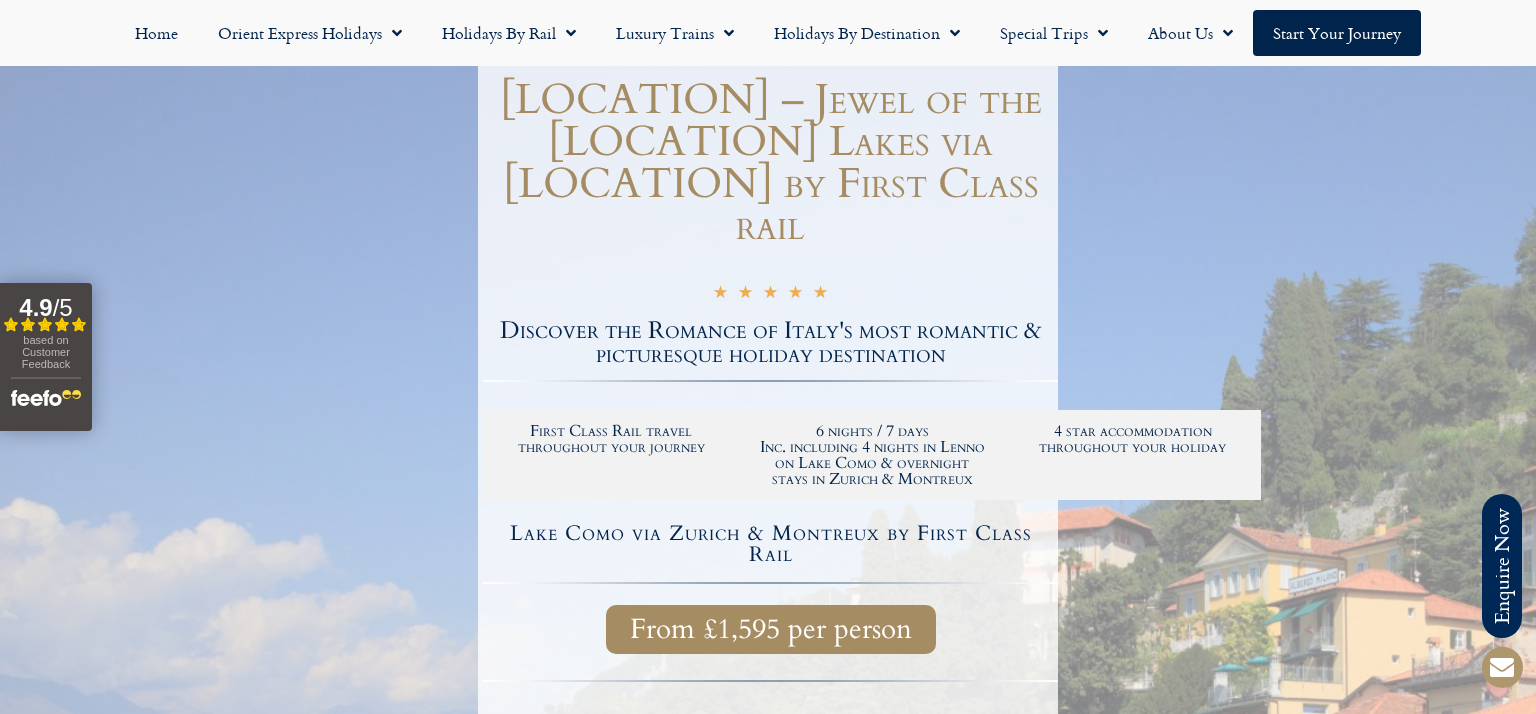 scroll, scrollTop: 0, scrollLeft: 0, axis: both 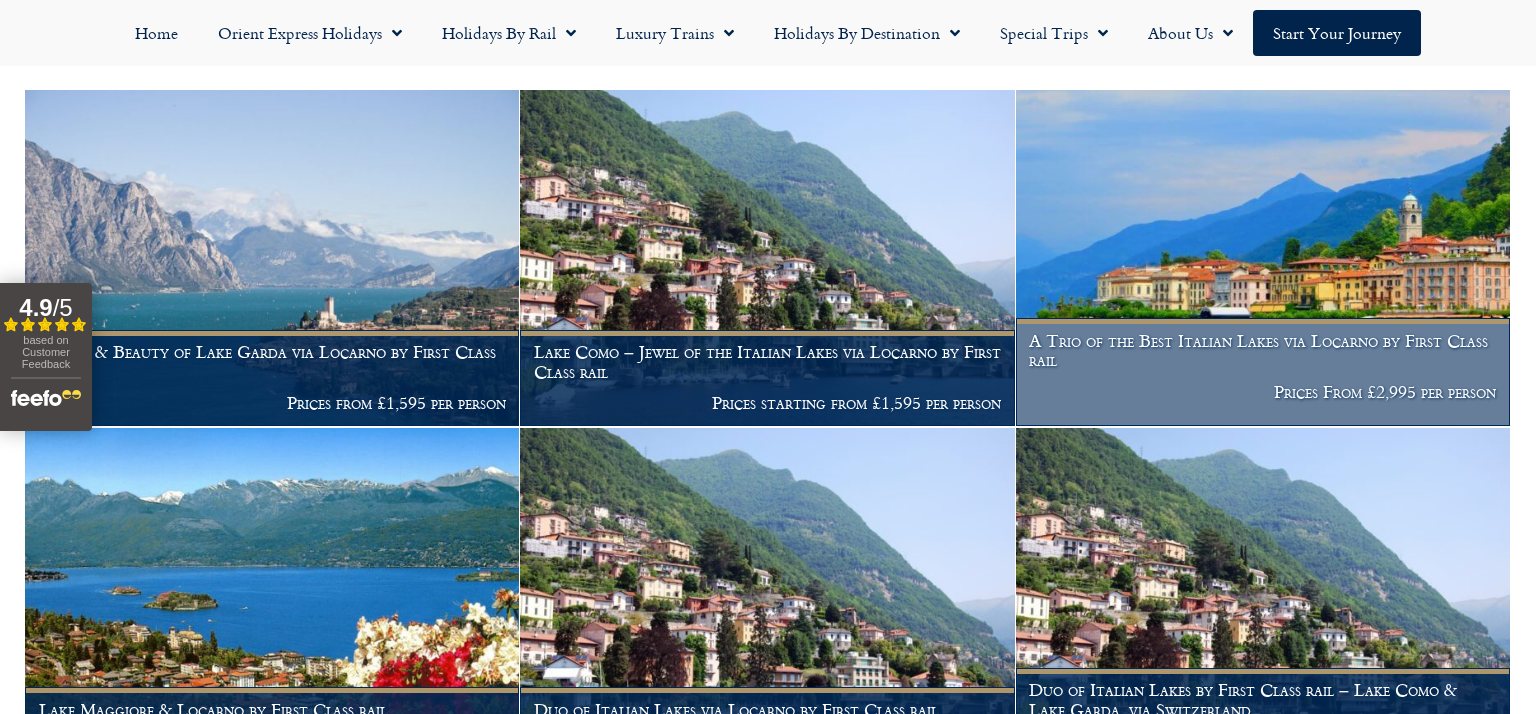 click at bounding box center (1263, 258) 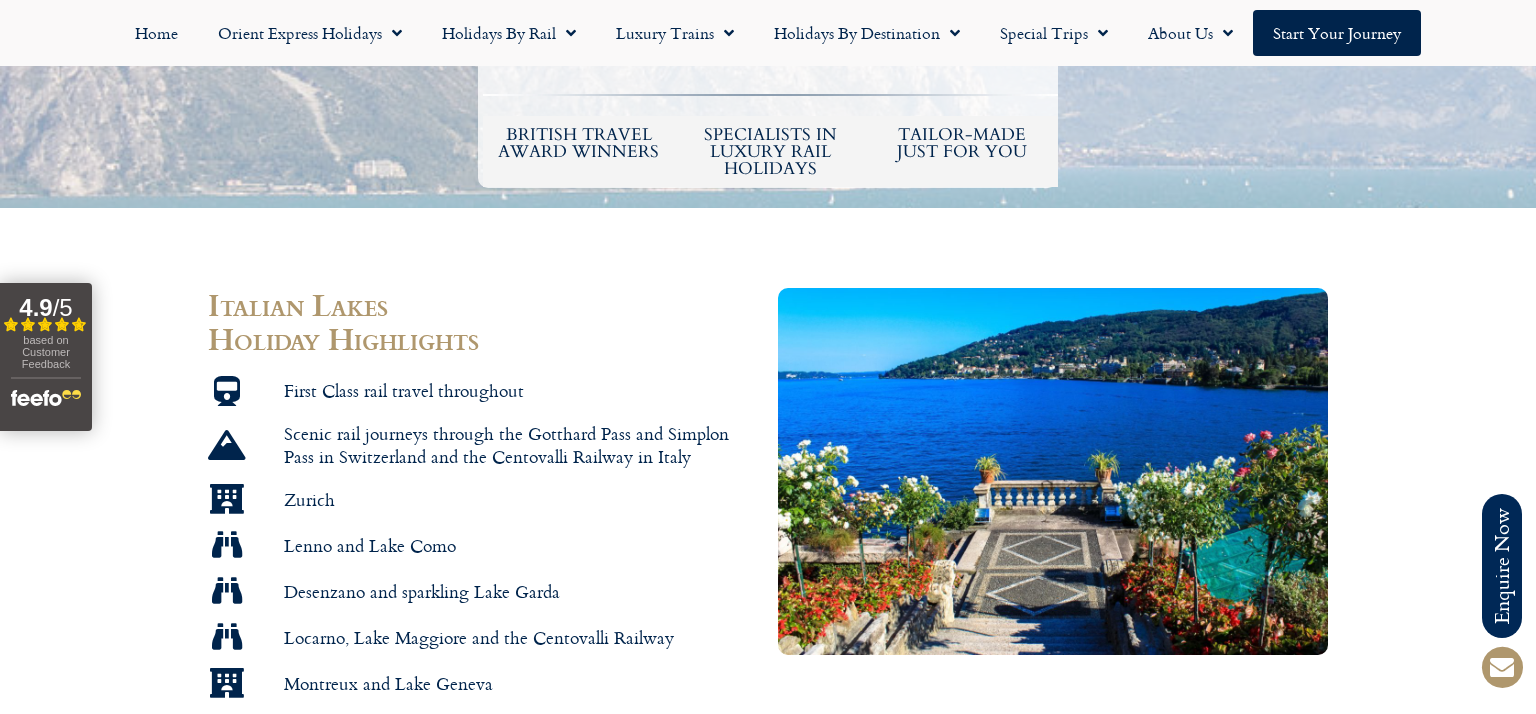 scroll, scrollTop: 1008, scrollLeft: 0, axis: vertical 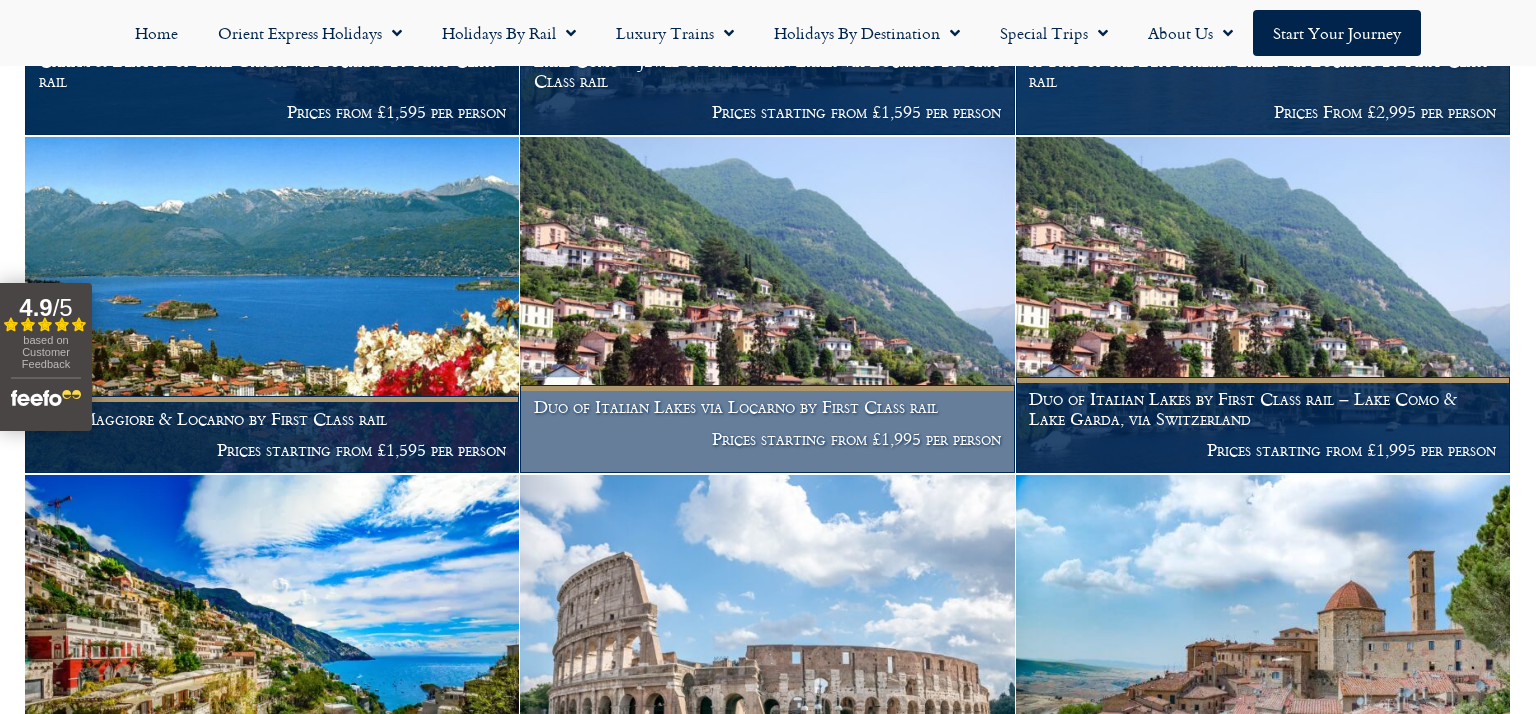 click at bounding box center (767, 305) 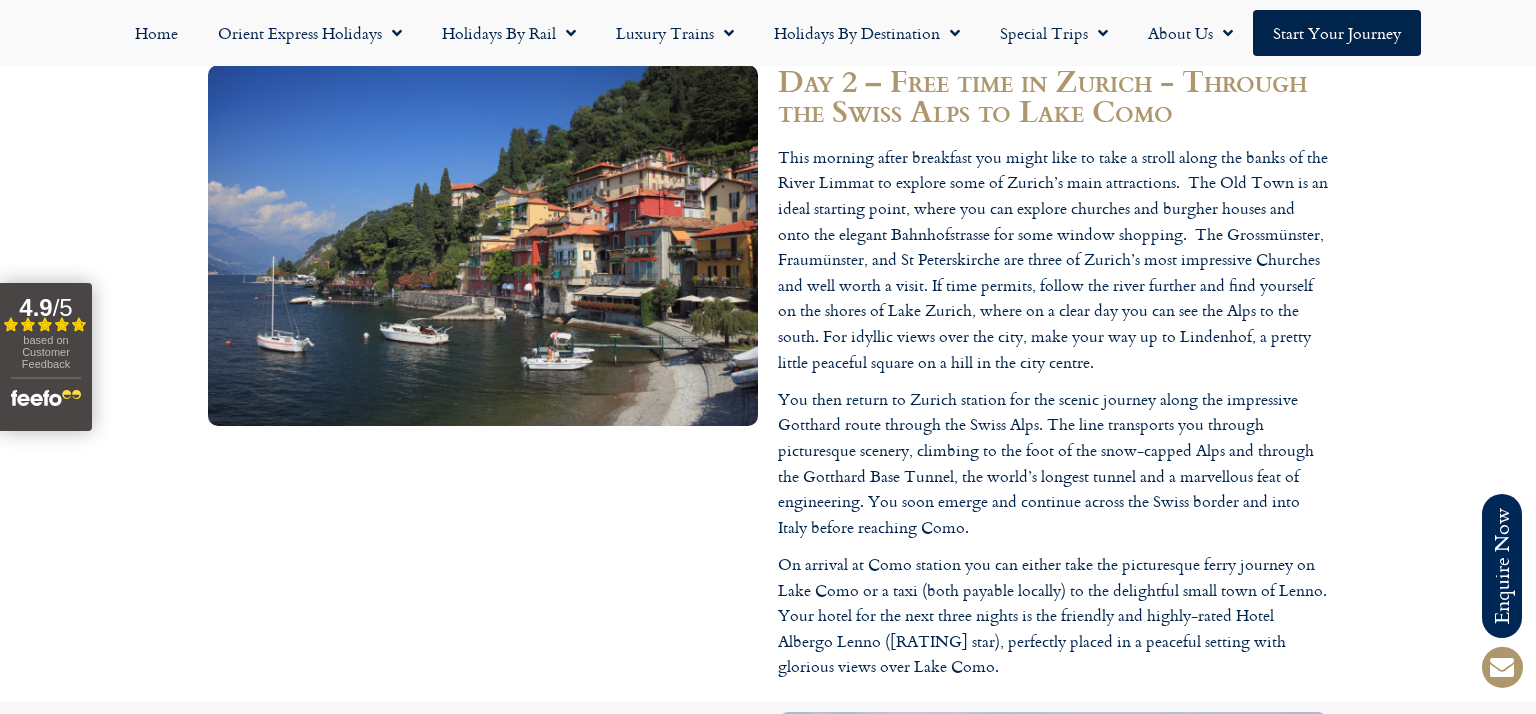 scroll, scrollTop: 2818, scrollLeft: 0, axis: vertical 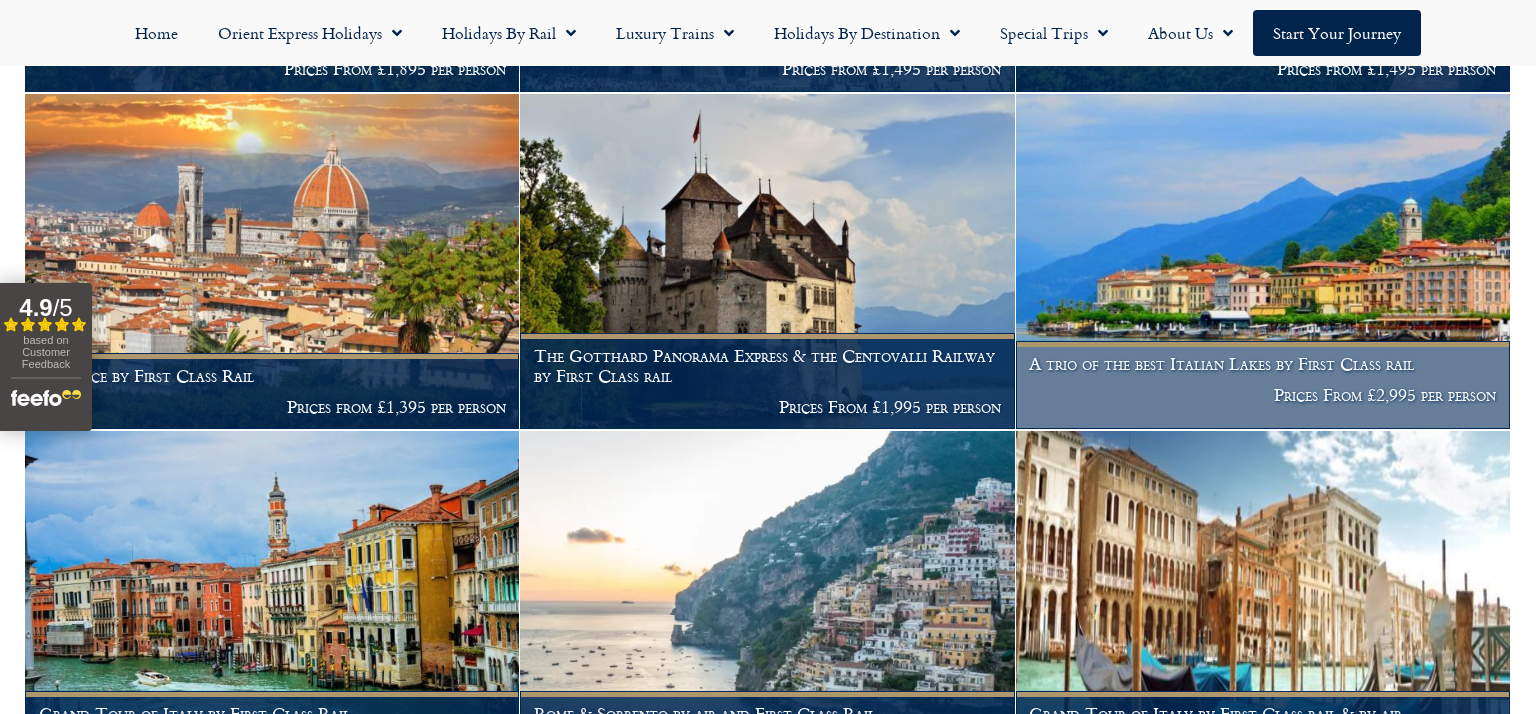 click at bounding box center (1263, 262) 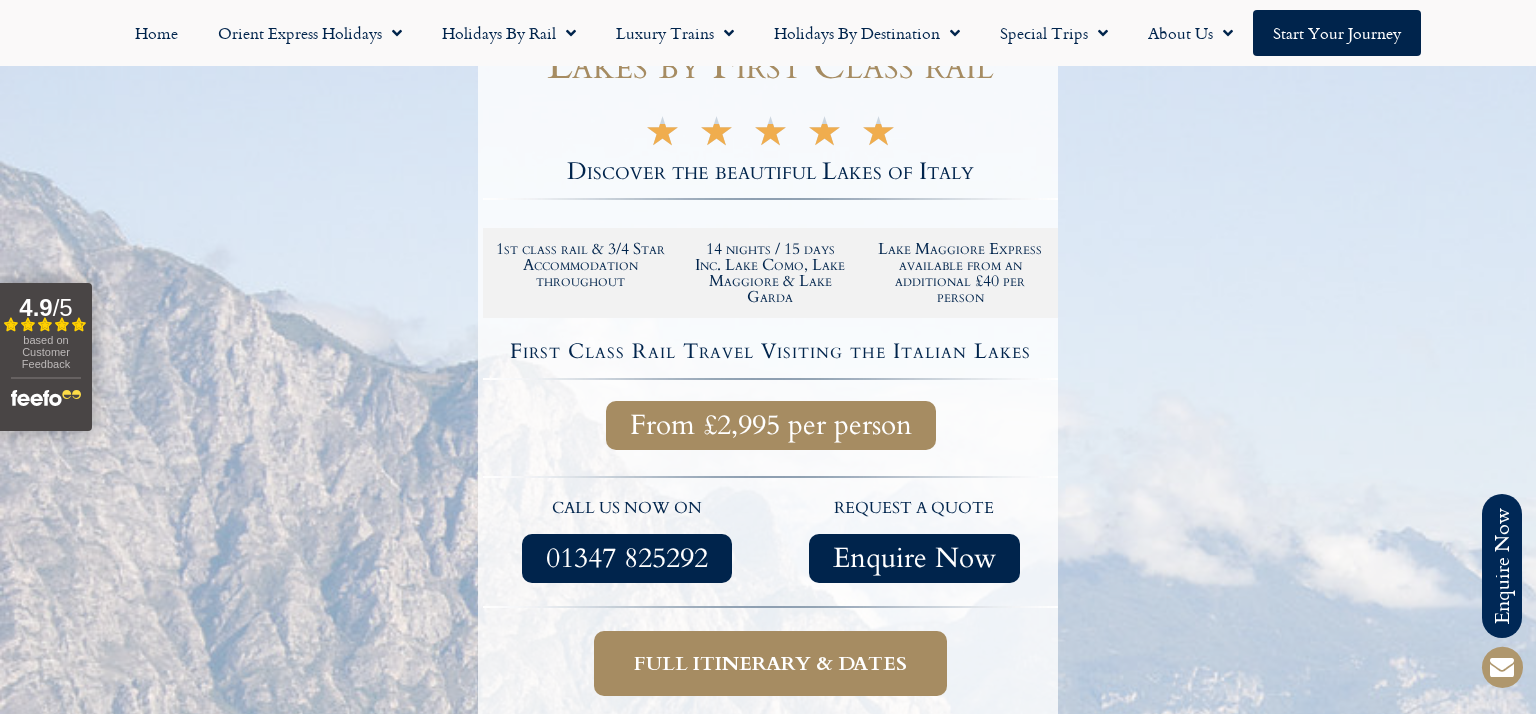 scroll, scrollTop: 0, scrollLeft: 0, axis: both 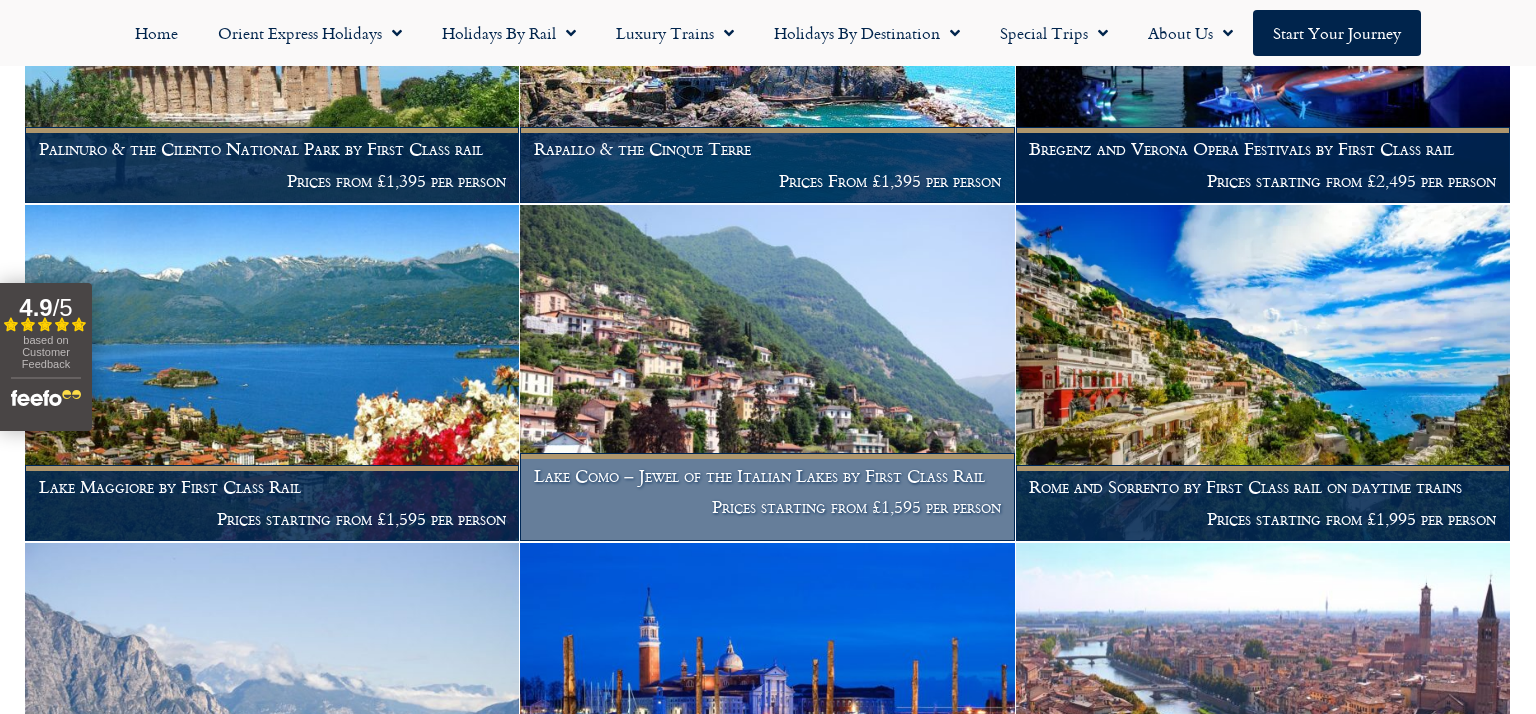 click at bounding box center [767, 373] 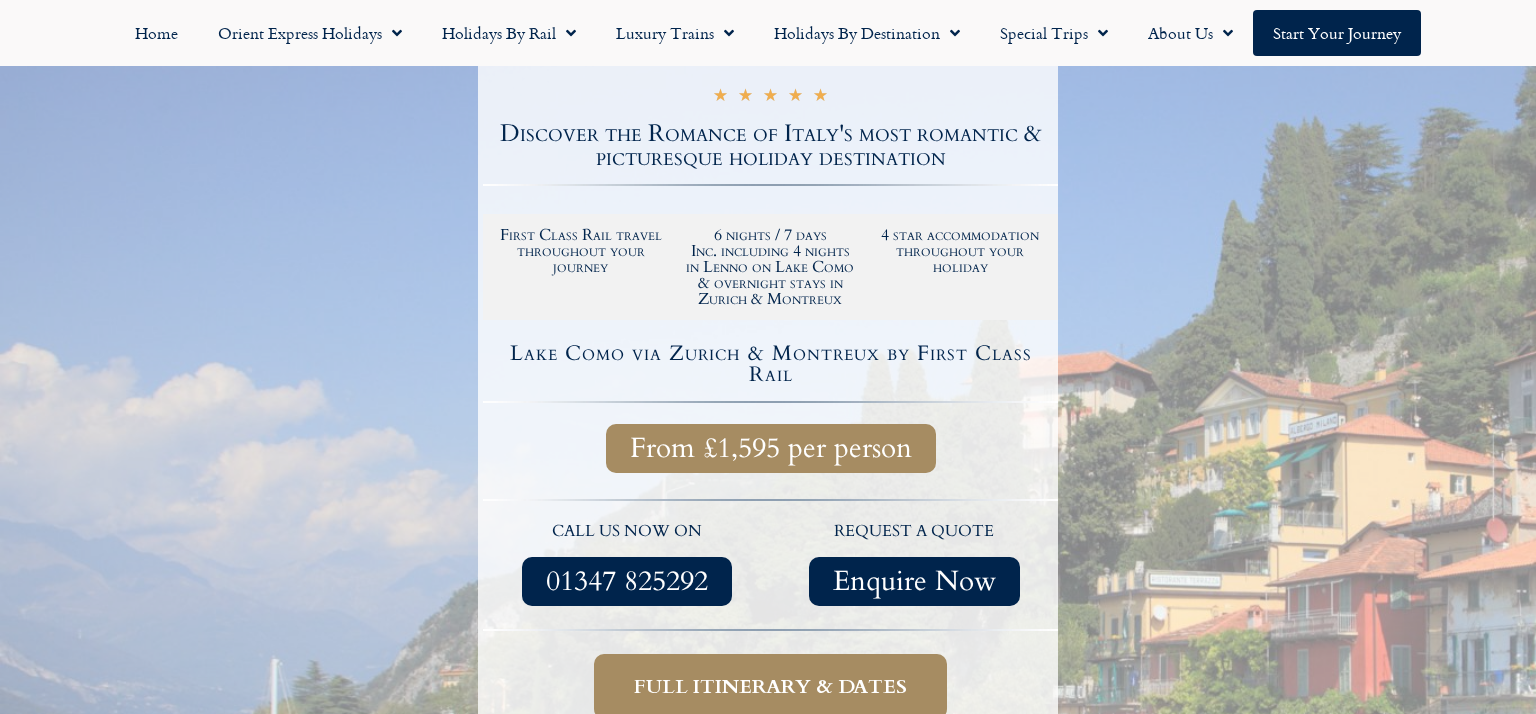 scroll, scrollTop: 414, scrollLeft: 0, axis: vertical 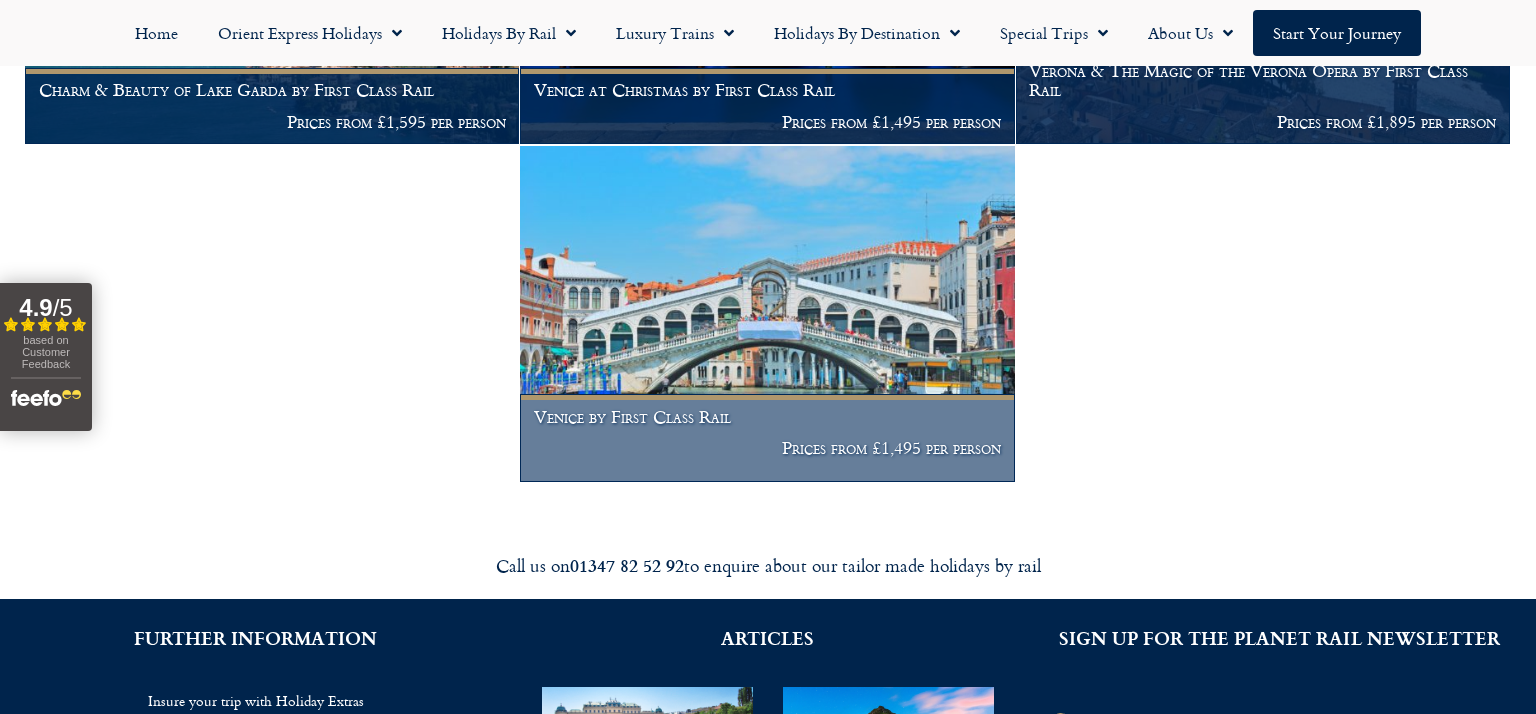 click at bounding box center [767, 314] 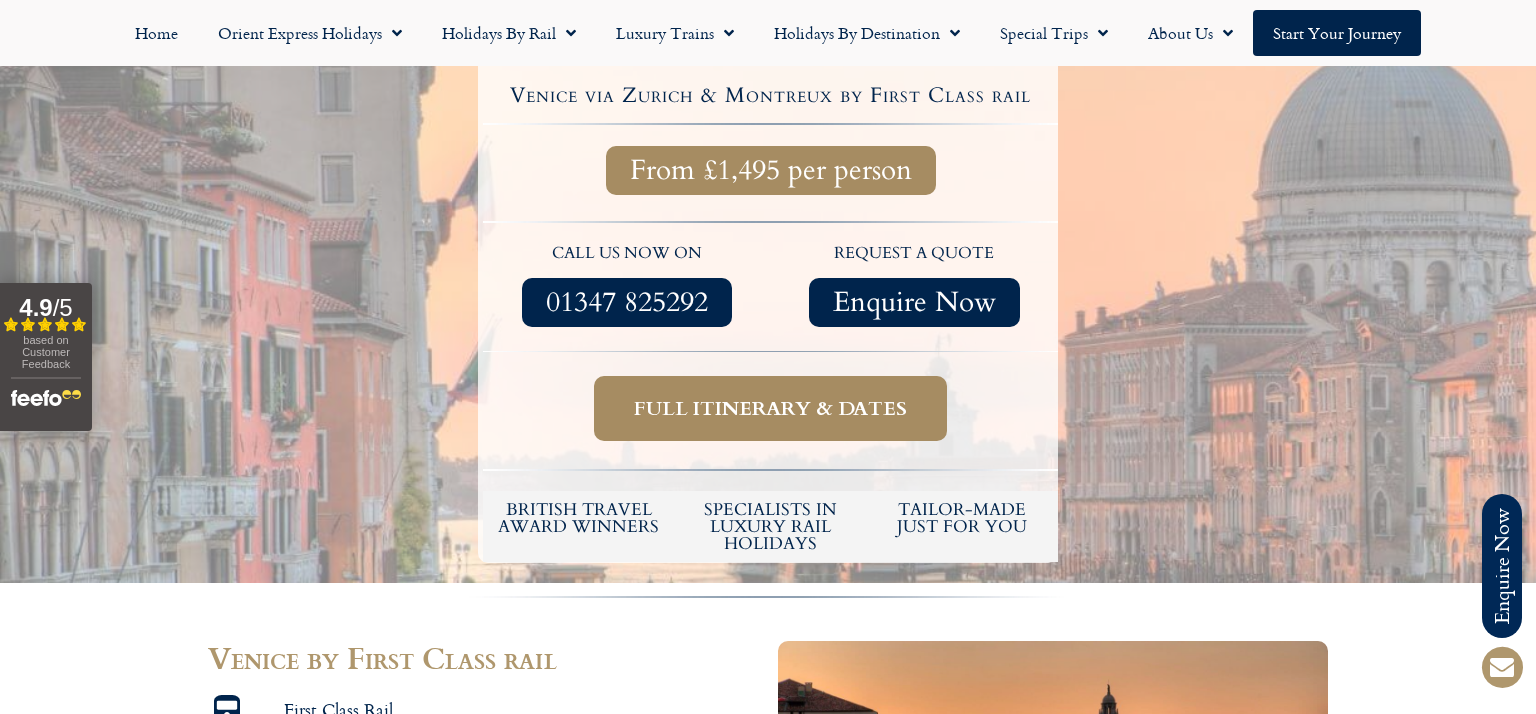 scroll, scrollTop: 0, scrollLeft: 0, axis: both 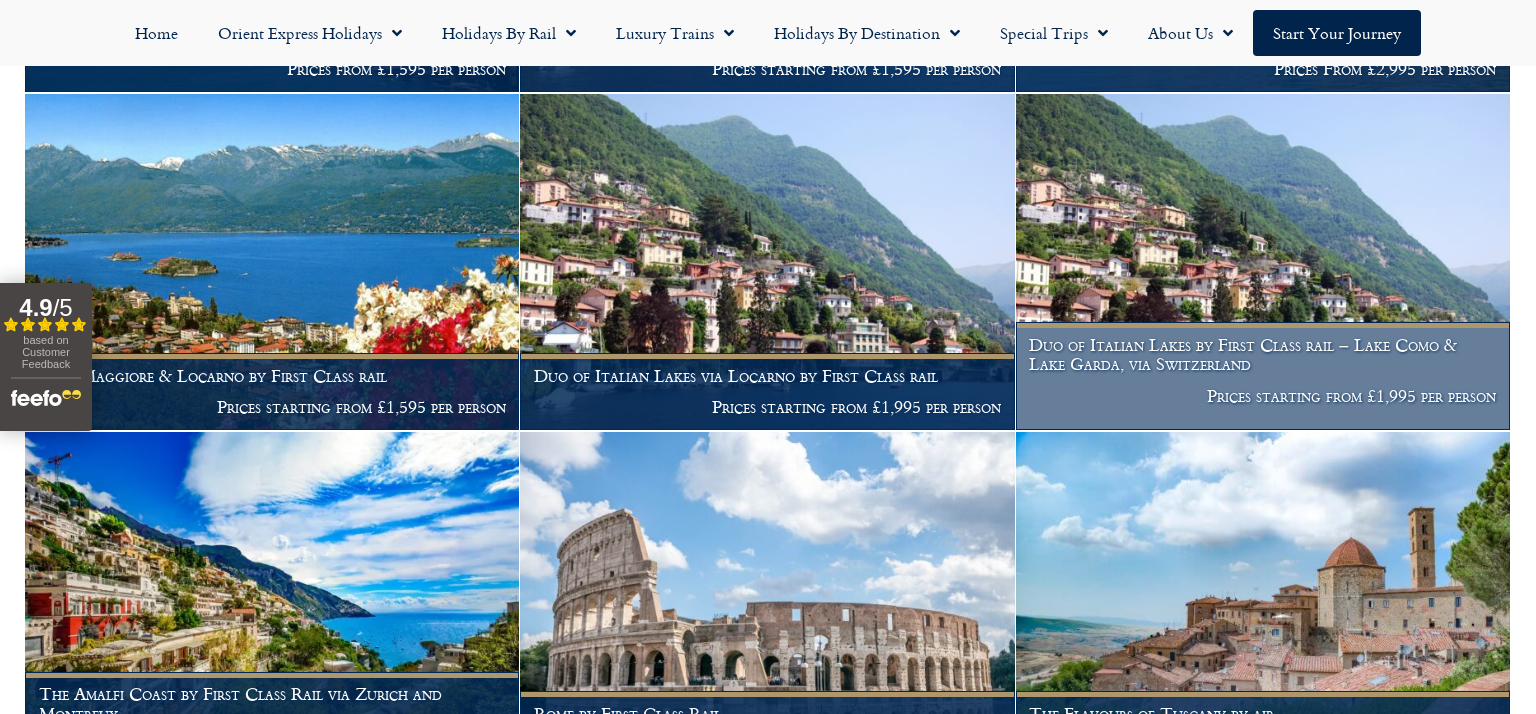 click at bounding box center [1263, 262] 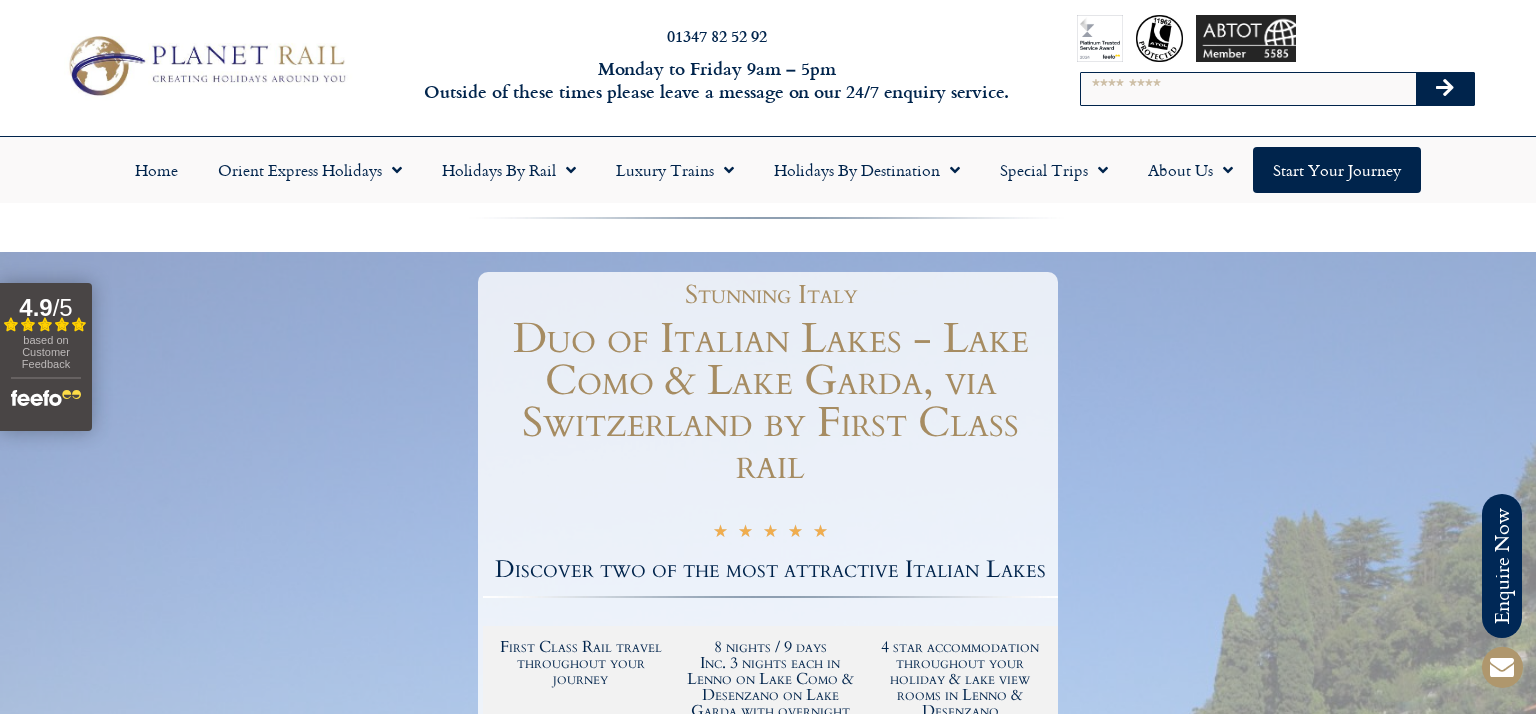 scroll, scrollTop: 0, scrollLeft: 0, axis: both 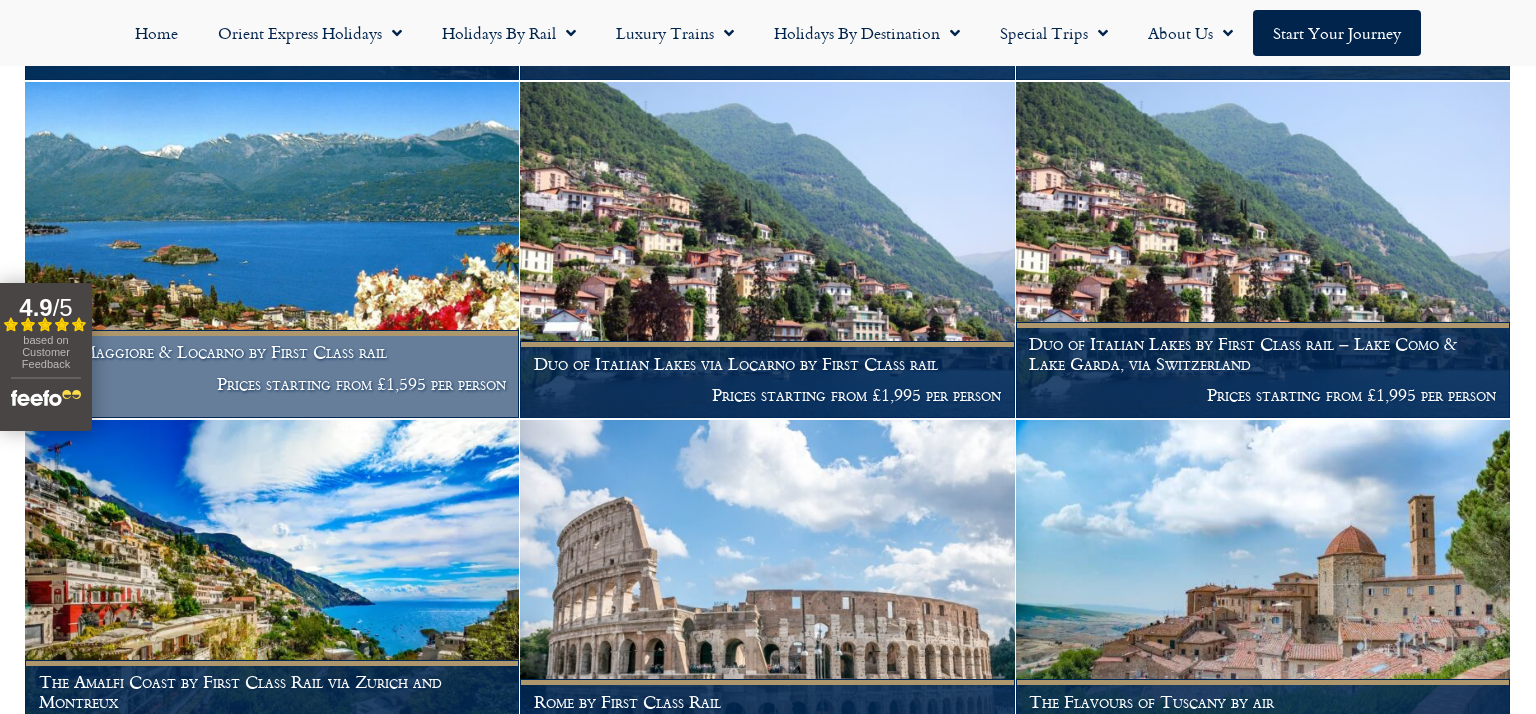 click at bounding box center [272, 250] 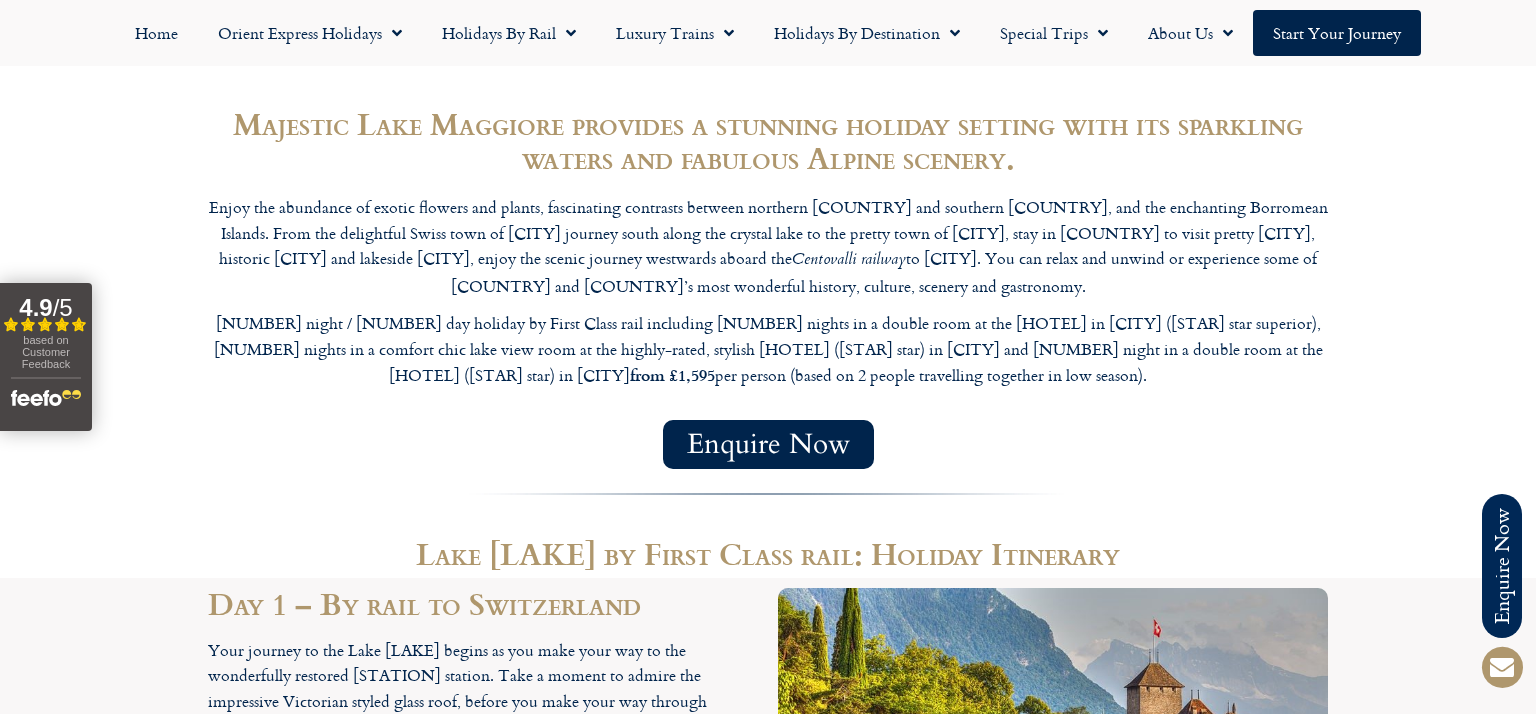 scroll, scrollTop: 1624, scrollLeft: 0, axis: vertical 